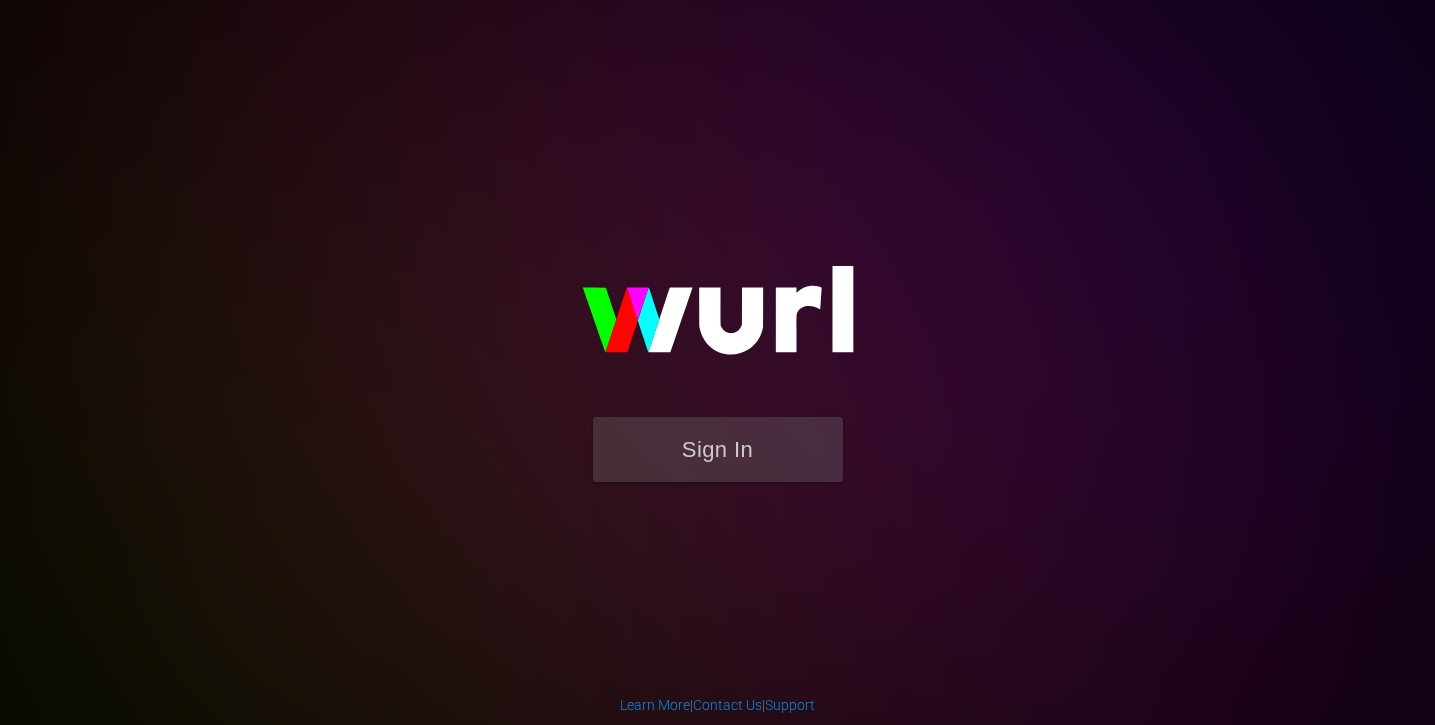 scroll, scrollTop: 0, scrollLeft: 0, axis: both 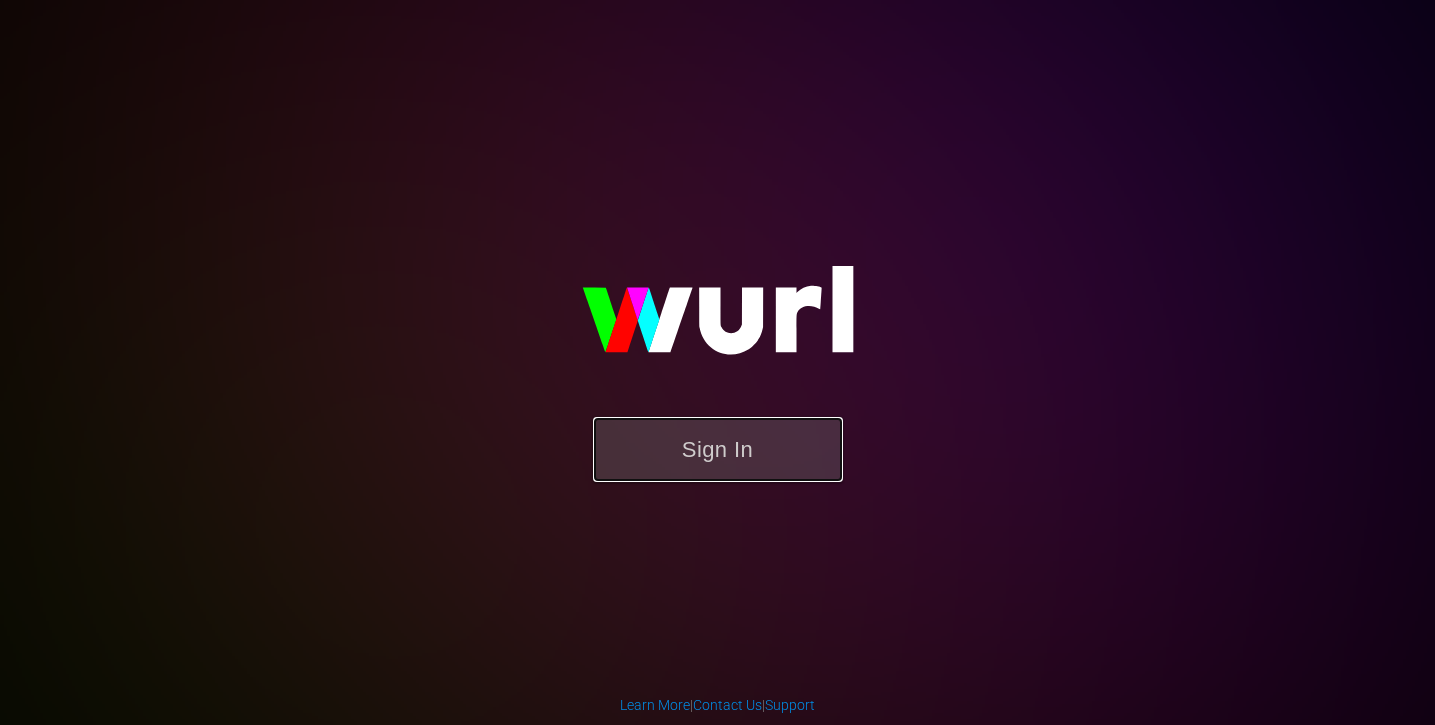 click on "Sign In" at bounding box center (718, 449) 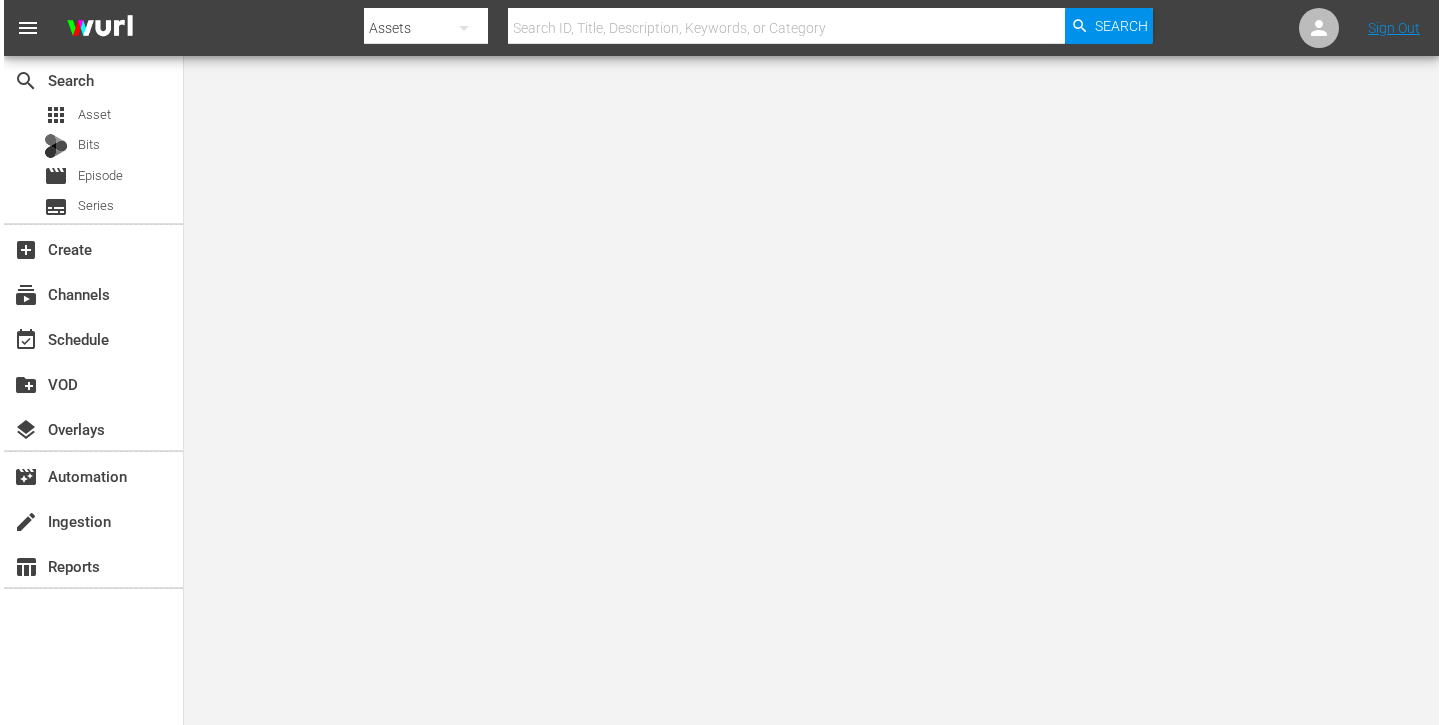 scroll, scrollTop: 0, scrollLeft: 0, axis: both 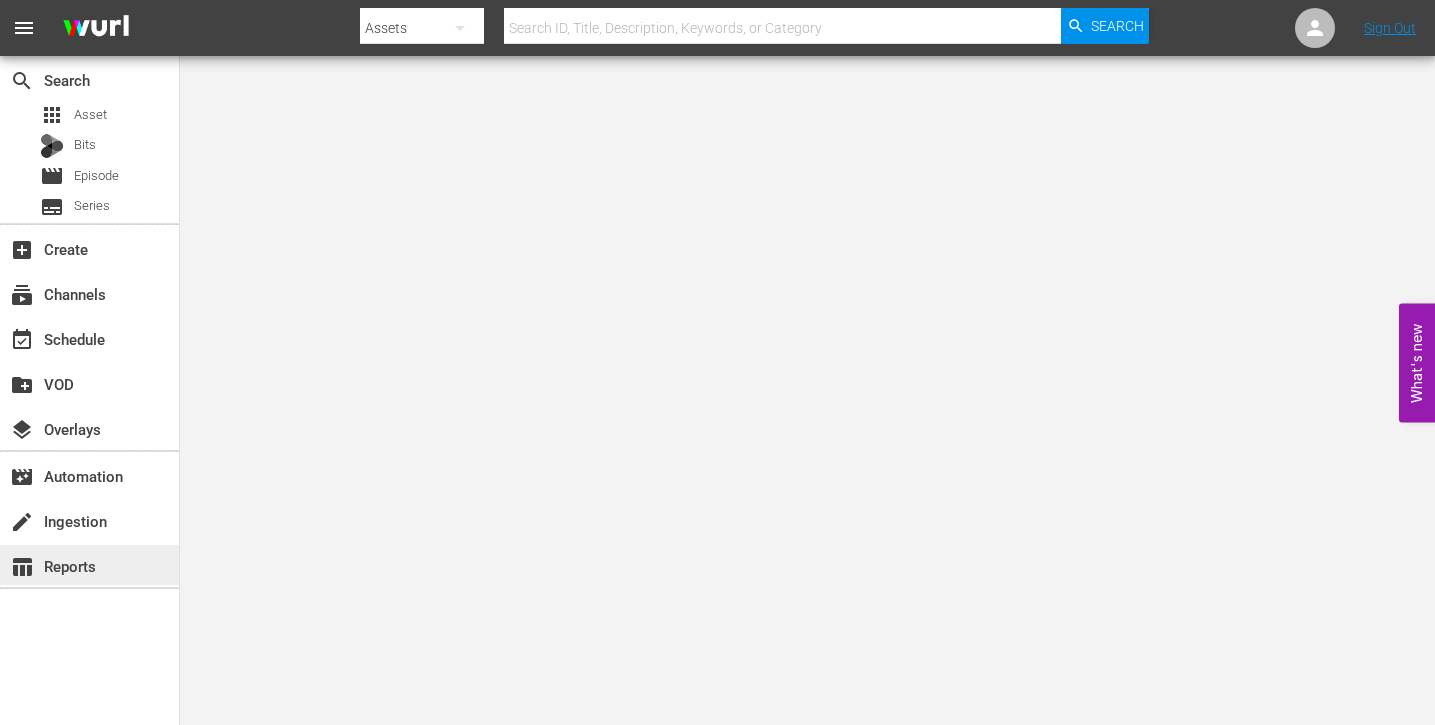 click on "table_chart   Reports" at bounding box center (56, 563) 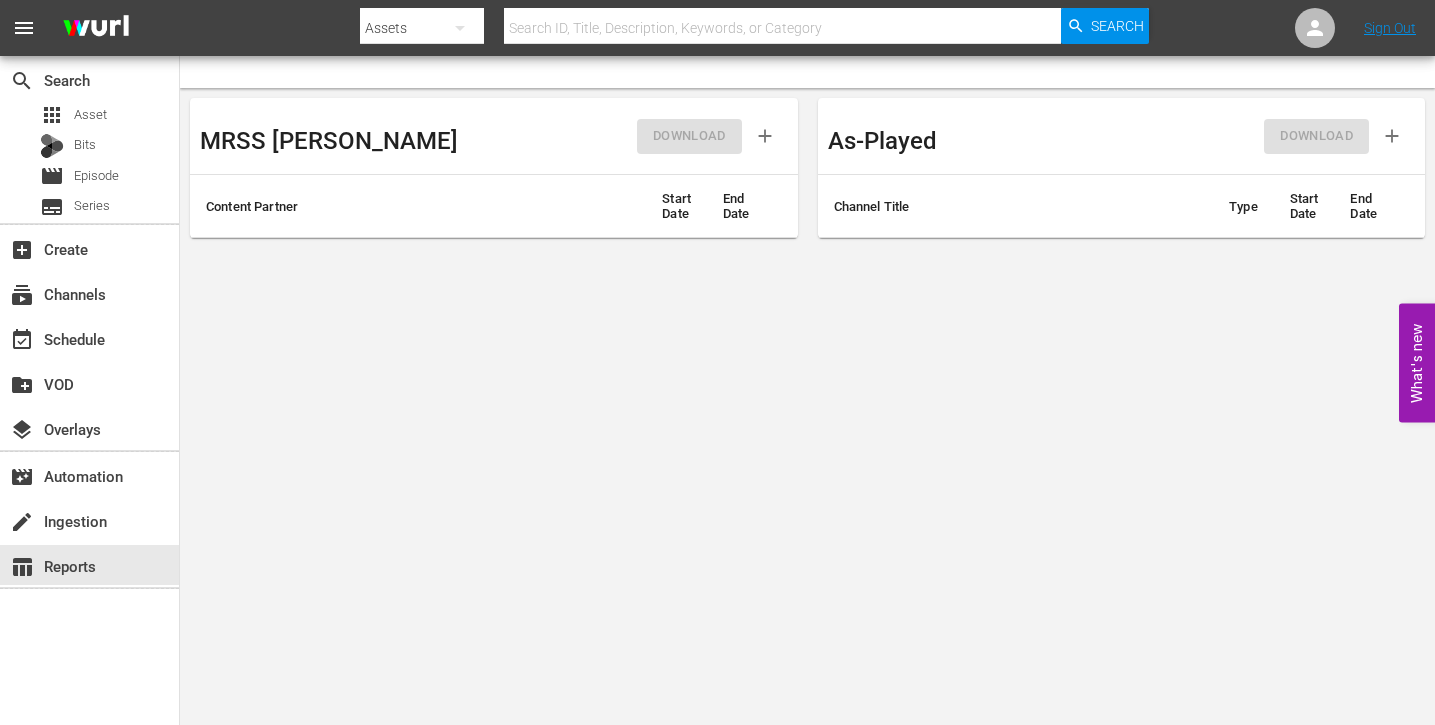 click 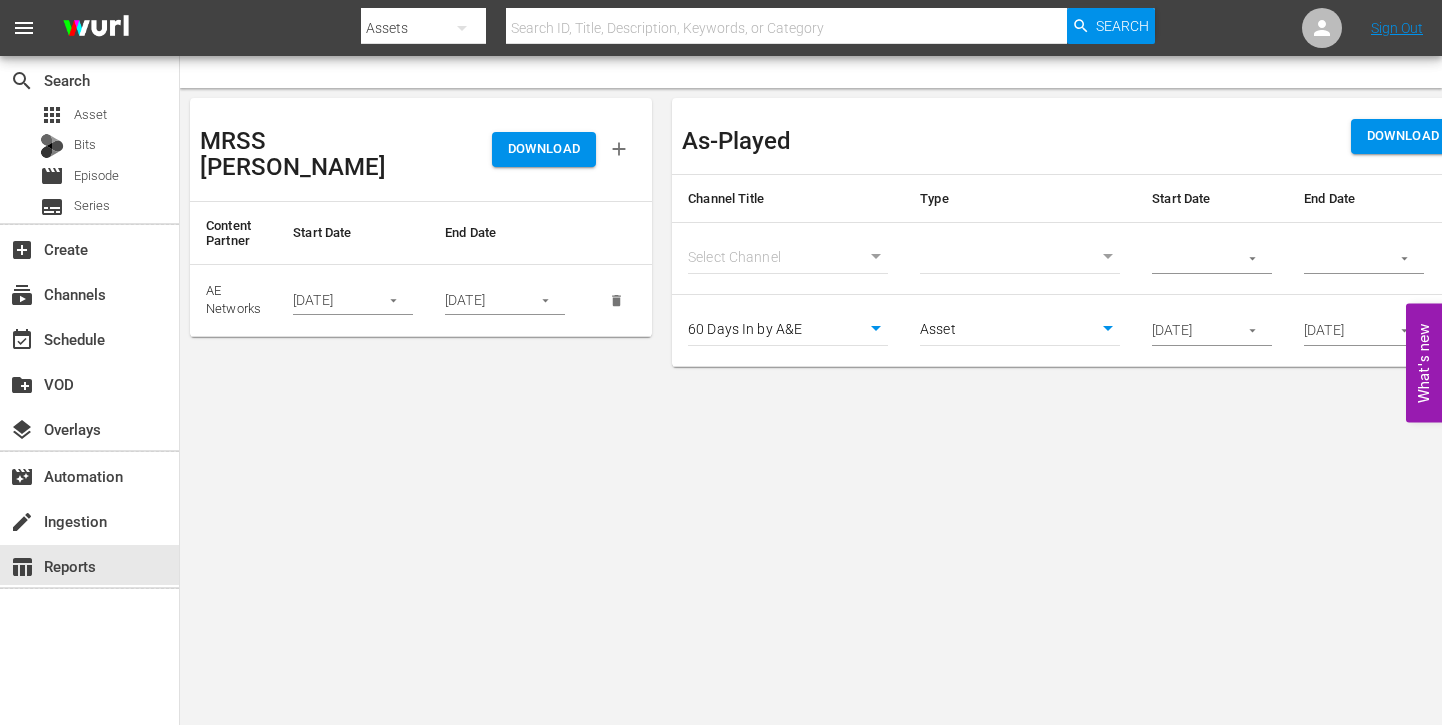 drag, startPoint x: 1441, startPoint y: 235, endPoint x: 1470, endPoint y: 235, distance: 29 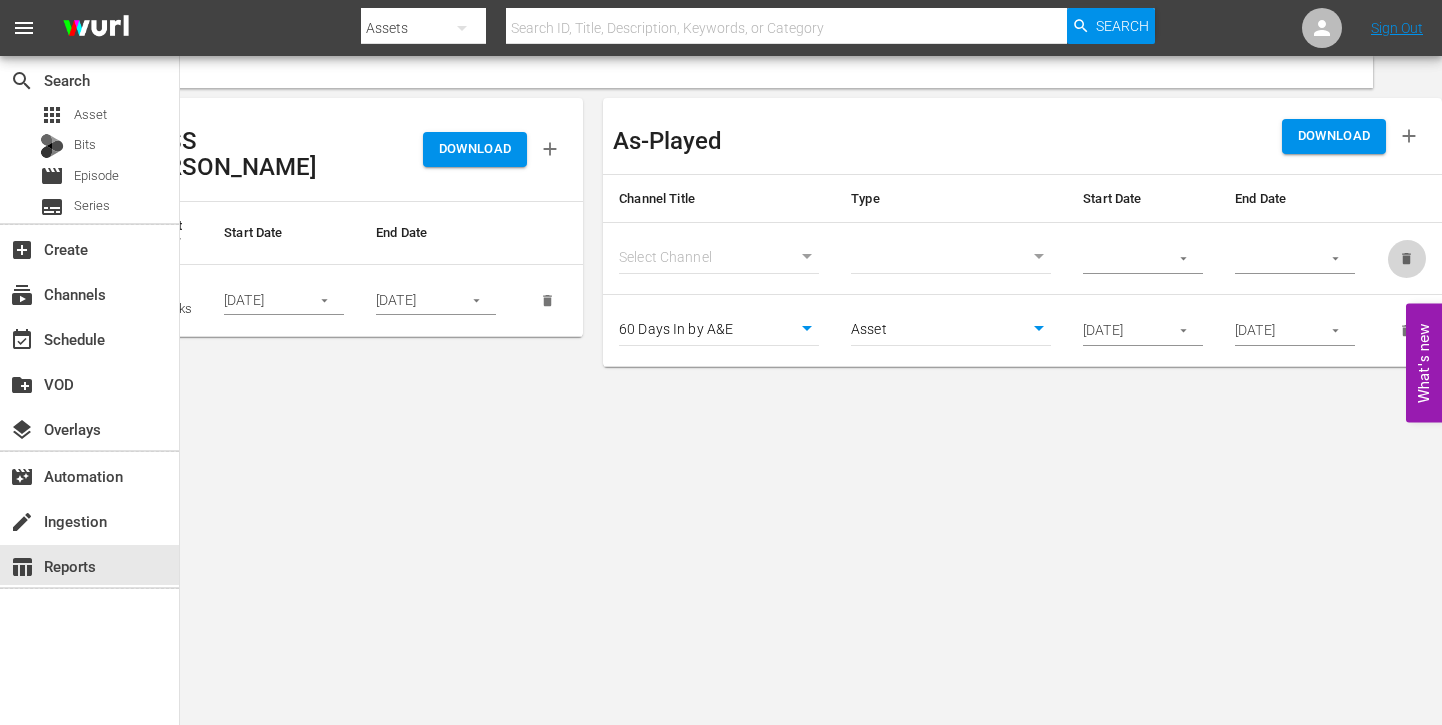 click at bounding box center (1406, 258) 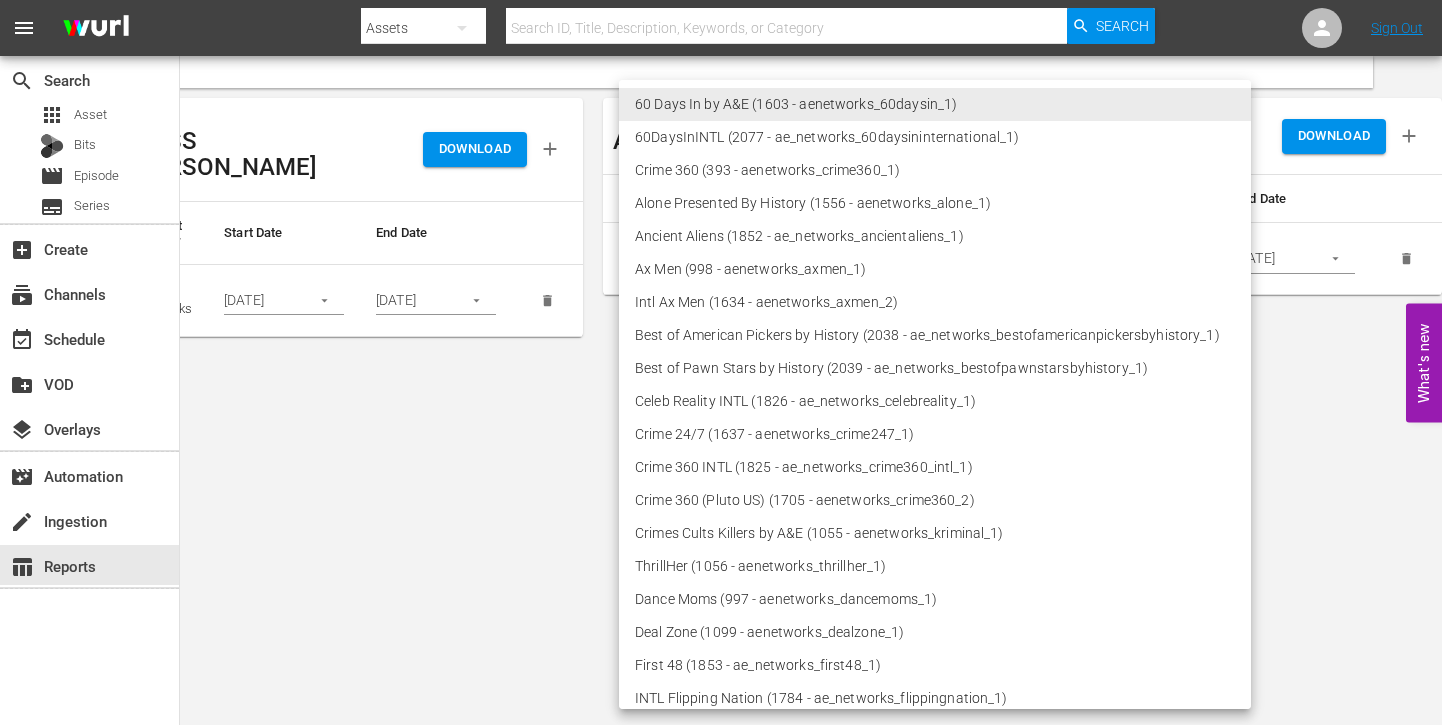 click on "menu Search By Assets Search ID, Title, Description, Keywords, or Category Search Sign Out search   Search apps Asset Bits movie Episode subtitles Series add_box   Create subscriptions   Channels event_available   Schedule create_new_folder   VOD layers   Overlays movie_filter   Automation create   Ingestion table_chart   Reports MRSS Ingest DOWNLOAD Content Partner Start Date End Date AE Networks 06/01/2025 06/25/2025 As-Played DOWNLOAD Channel Title Type Start Date End Date 60 Days In by A&E 1603 Asset asset 05/05/2025 05/06/2025
What's new 0 60 Days In by A&E (1603 - aenetworks_60daysin_1) 60DaysInINTL (2077 - ae_networks_60daysininternational_1) Crime 360 (393 - aenetworks_crime360_1) Alone Presented By History (1556 - aenetworks_alone_1) Ancient Aliens (1852 - ae_networks_ancientaliens_1) Ax Men (998 - aenetworks_axmen_1) Intl Ax Men (1634 - aenetworks_axmen_2) Best of American Pickers by History (2038 - ae_networks_bestofamericanpickersbyhistory_1)" at bounding box center [721, 362] 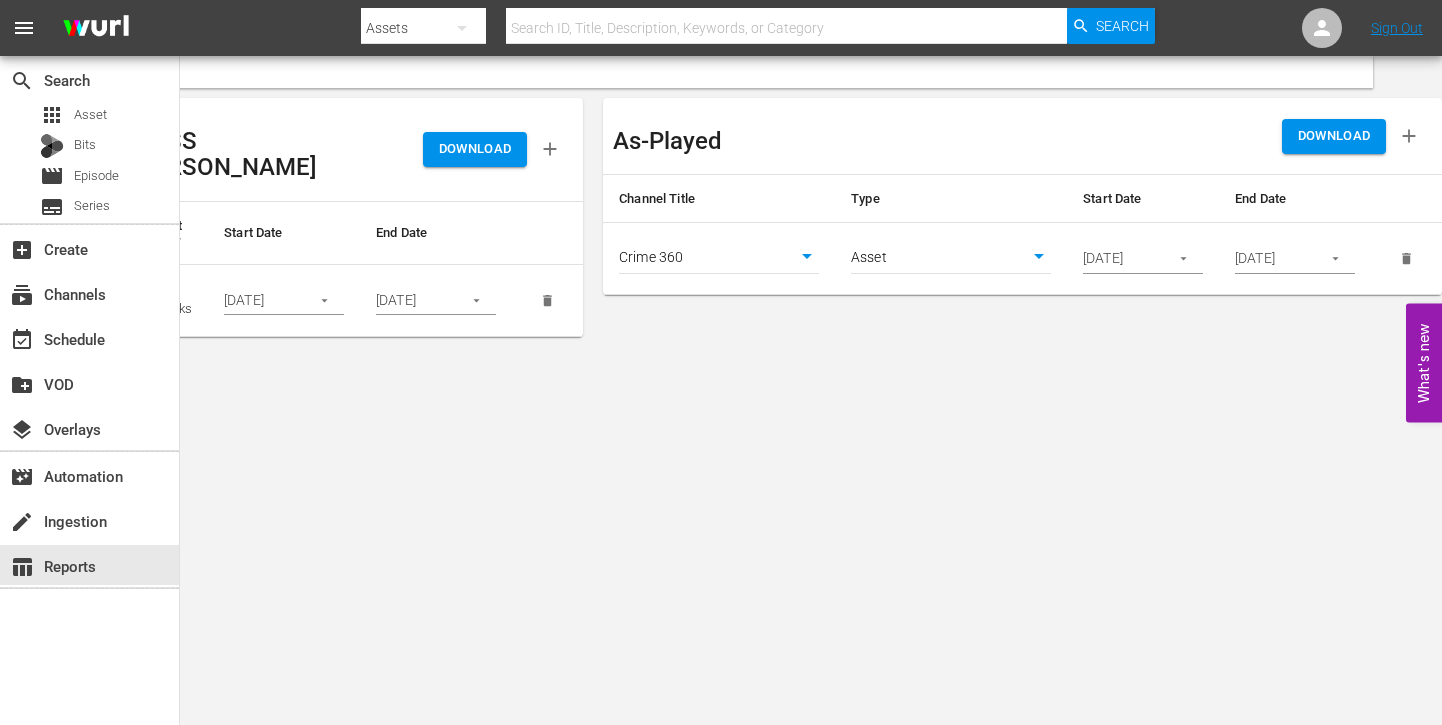 click on "menu Search By Assets Search ID, Title, Description, Keywords, or Category Search Sign Out search   Search apps Asset Bits movie Episode subtitles Series add_box   Create subscriptions   Channels event_available   Schedule create_new_folder   VOD layers   Overlays movie_filter   Automation create   Ingestion table_chart   Reports MRSS Ingest DOWNLOAD Content Partner Start Date End Date AE Networks 06/01/2025 06/25/2025 As-Played DOWNLOAD Channel Title Type Start Date End Date Crime 360 393 Asset asset 05/05/2025 05/06/2025
What's new 0" at bounding box center [721, 362] 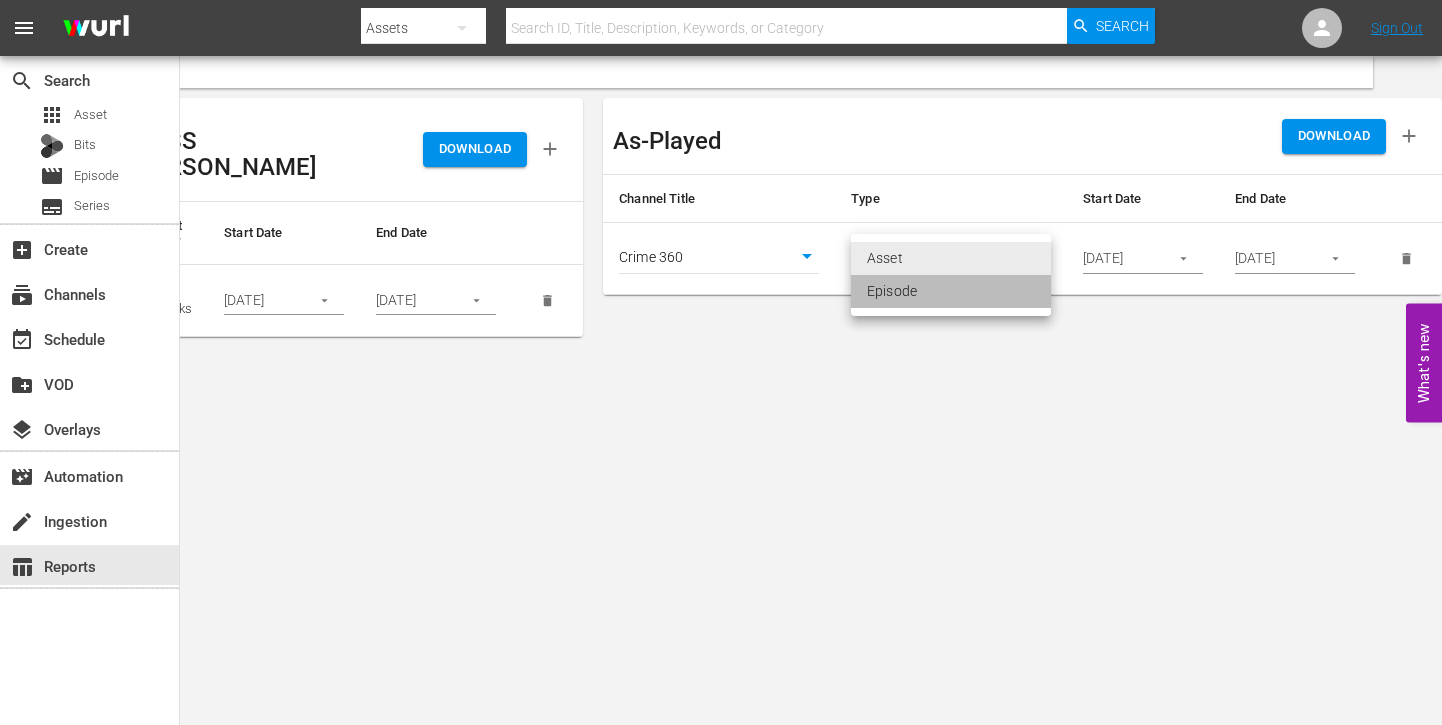 click on "Episode" at bounding box center (951, 291) 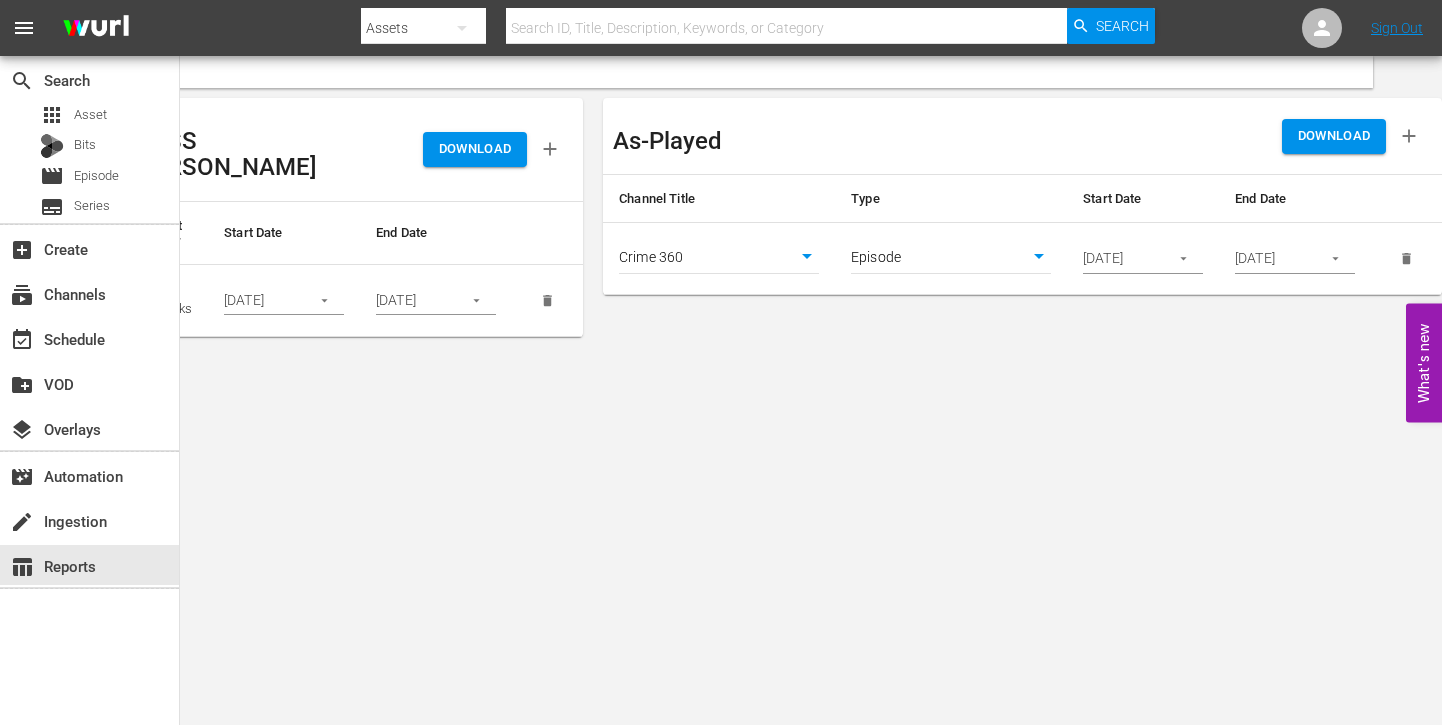click 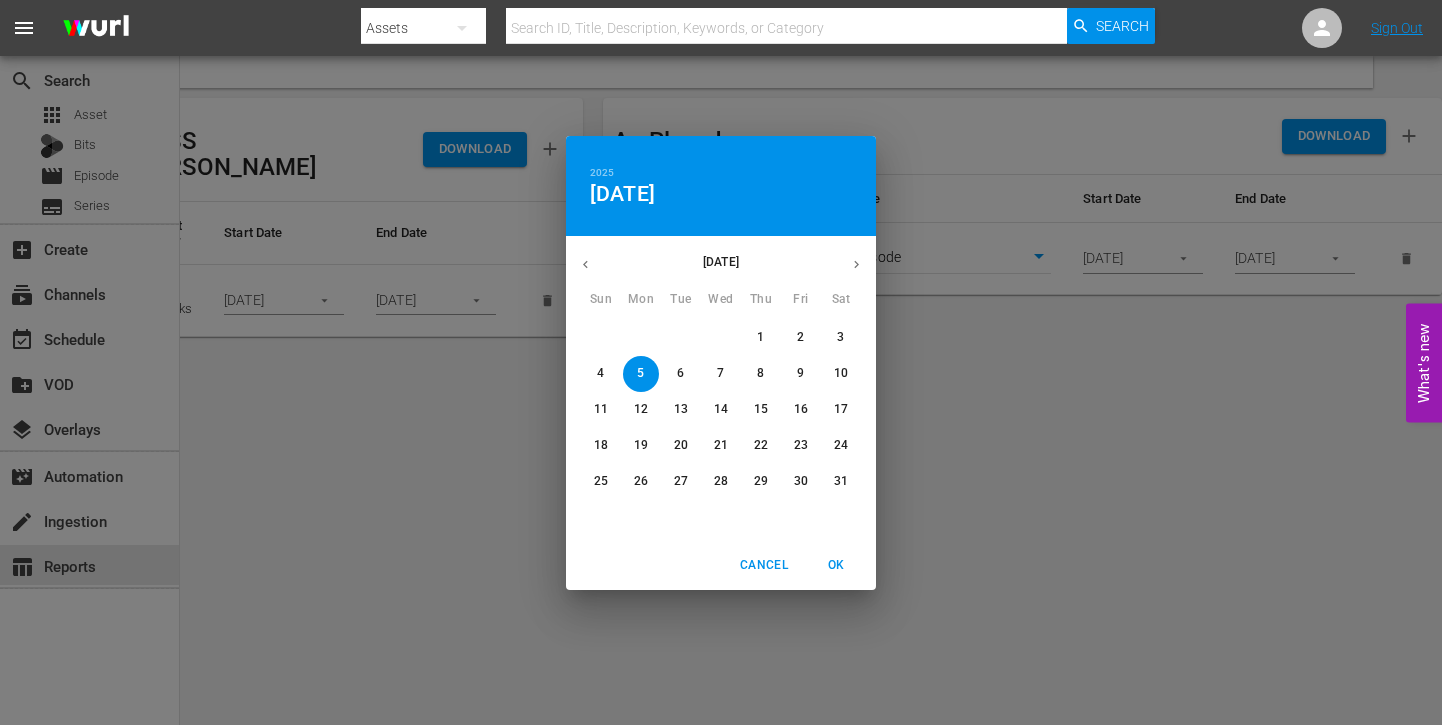 drag, startPoint x: 868, startPoint y: 256, endPoint x: 851, endPoint y: 260, distance: 17.464249 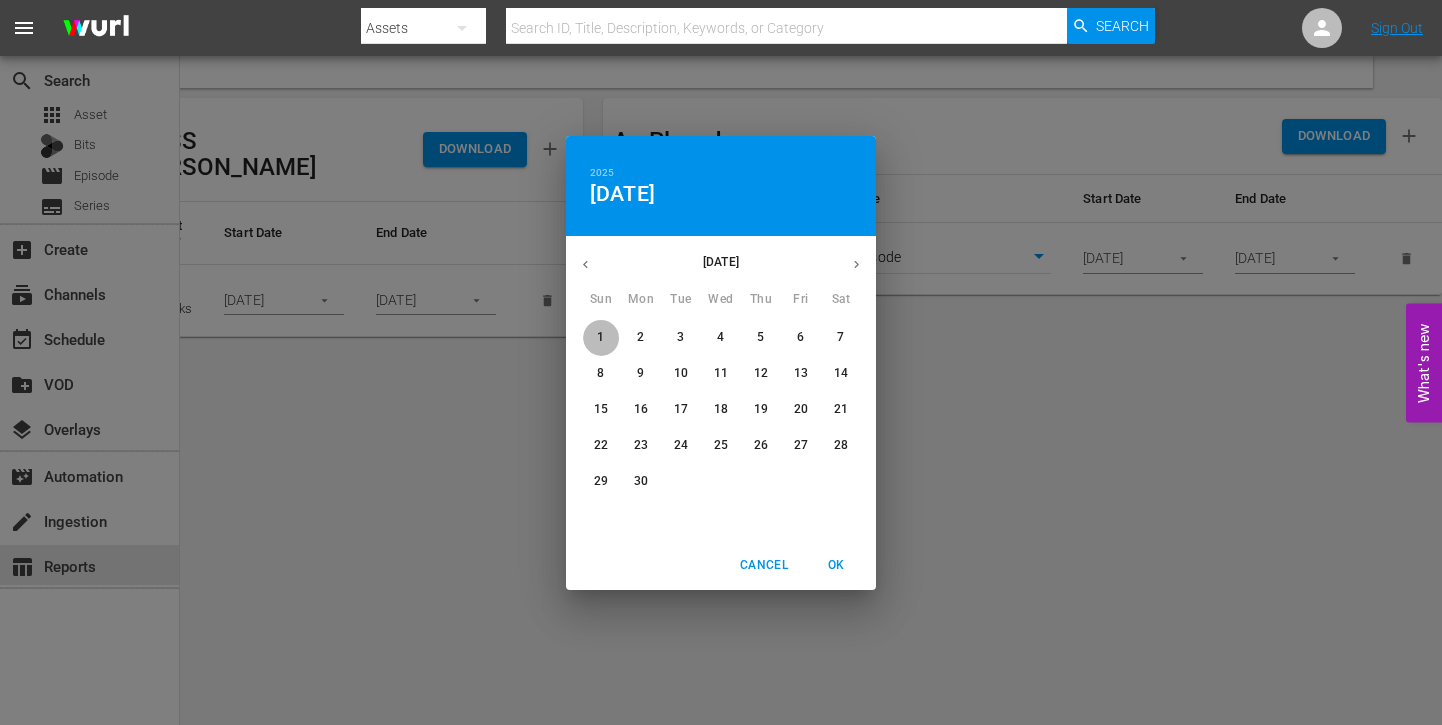 drag, startPoint x: 587, startPoint y: 326, endPoint x: 906, endPoint y: 326, distance: 319 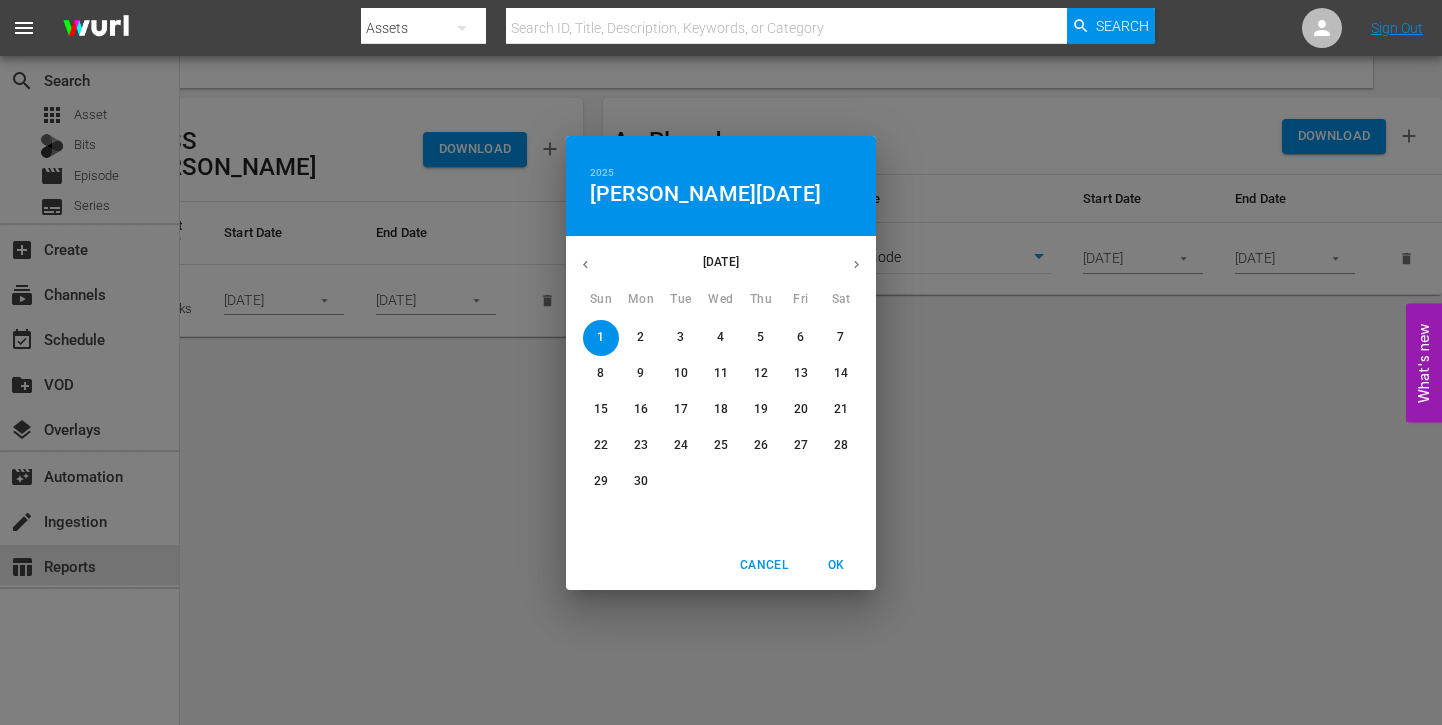 click on "OK" at bounding box center (836, 565) 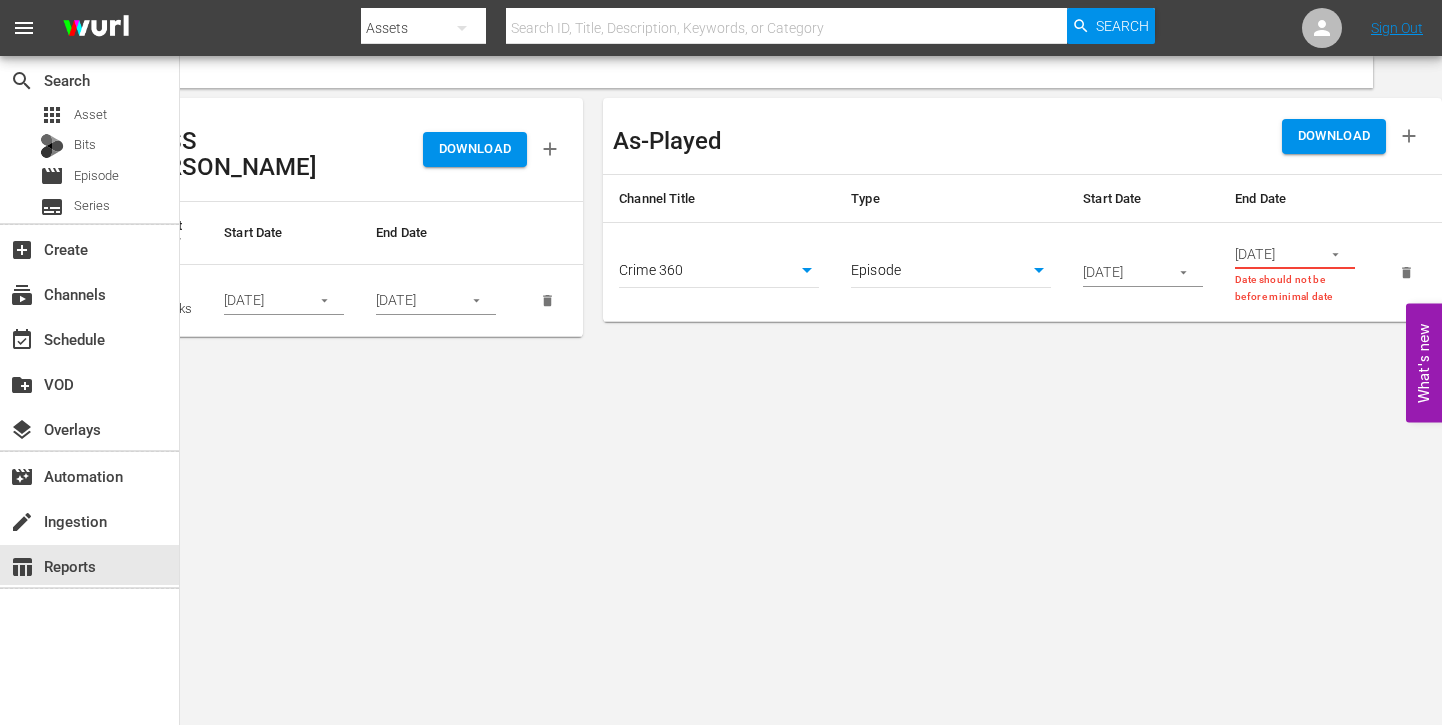 click at bounding box center (1335, 254) 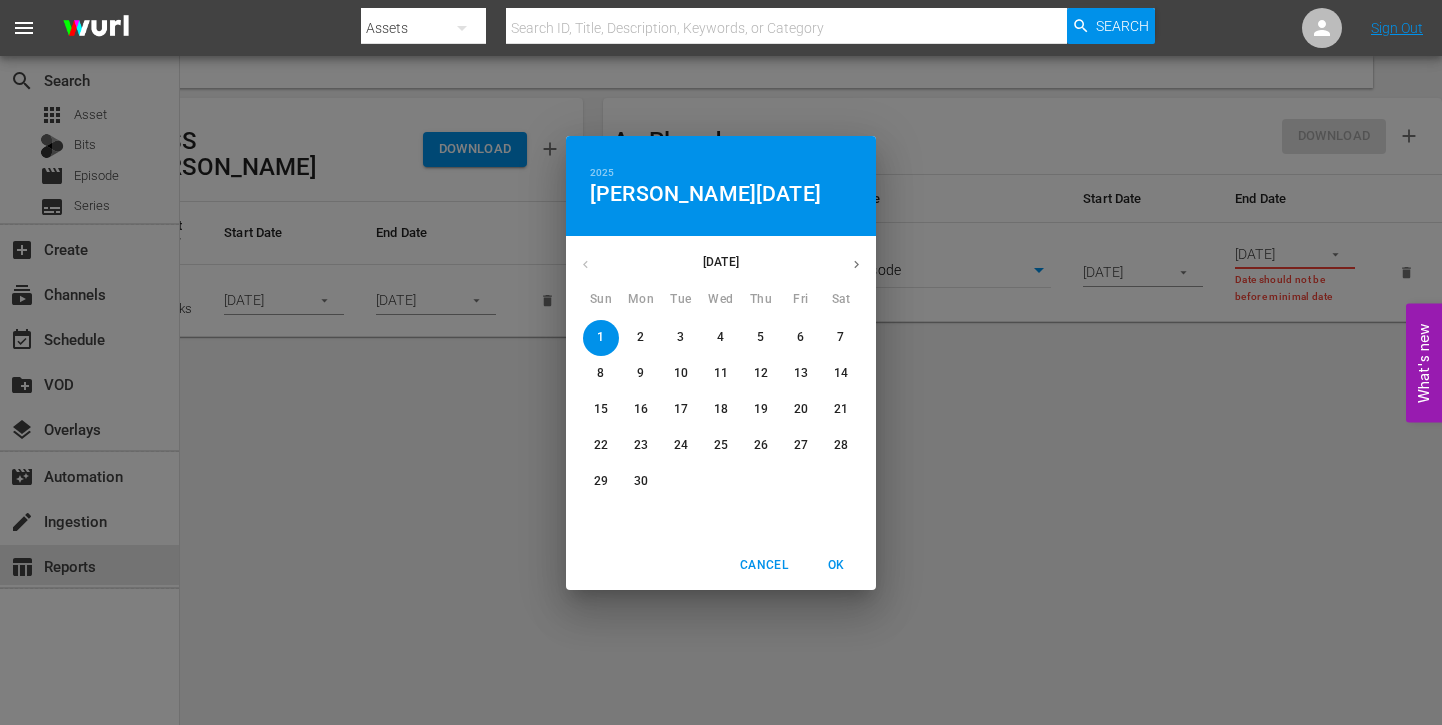 click on "30" at bounding box center (641, 481) 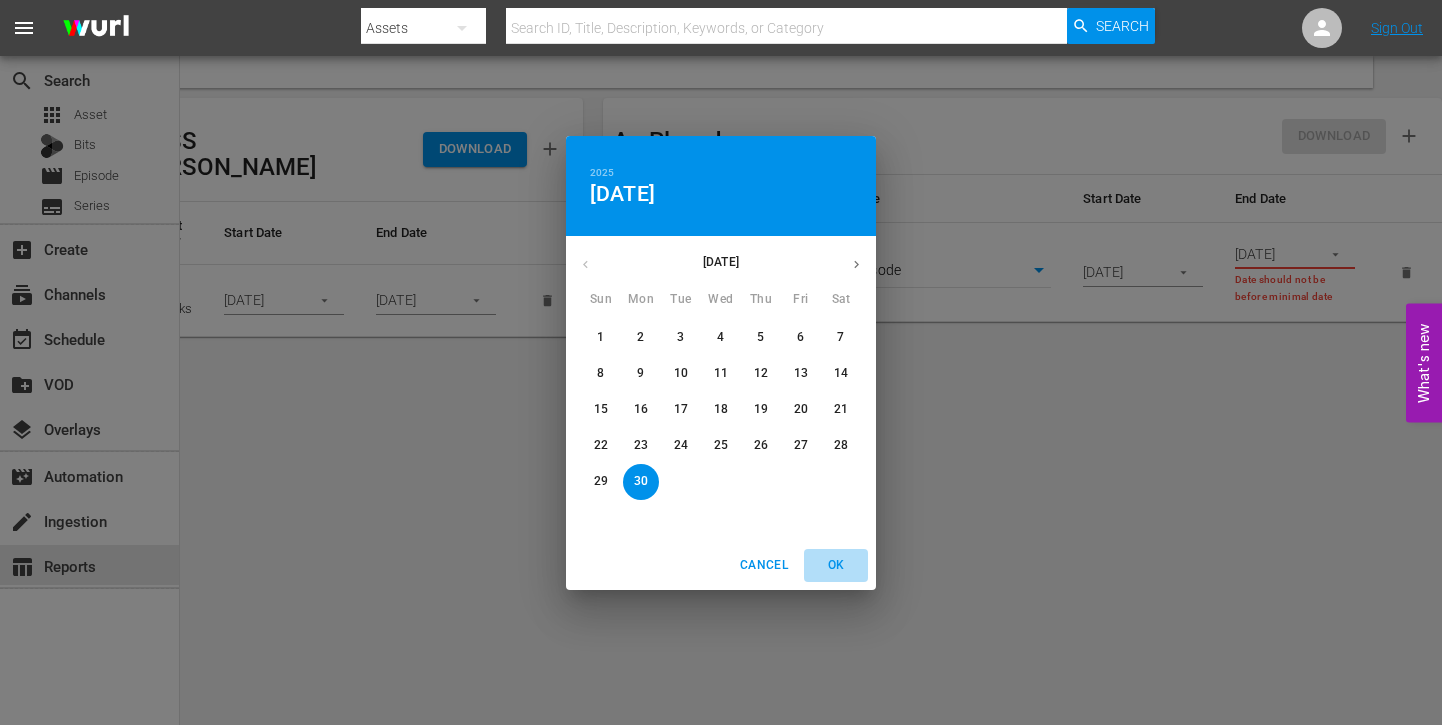 click on "OK" at bounding box center [836, 565] 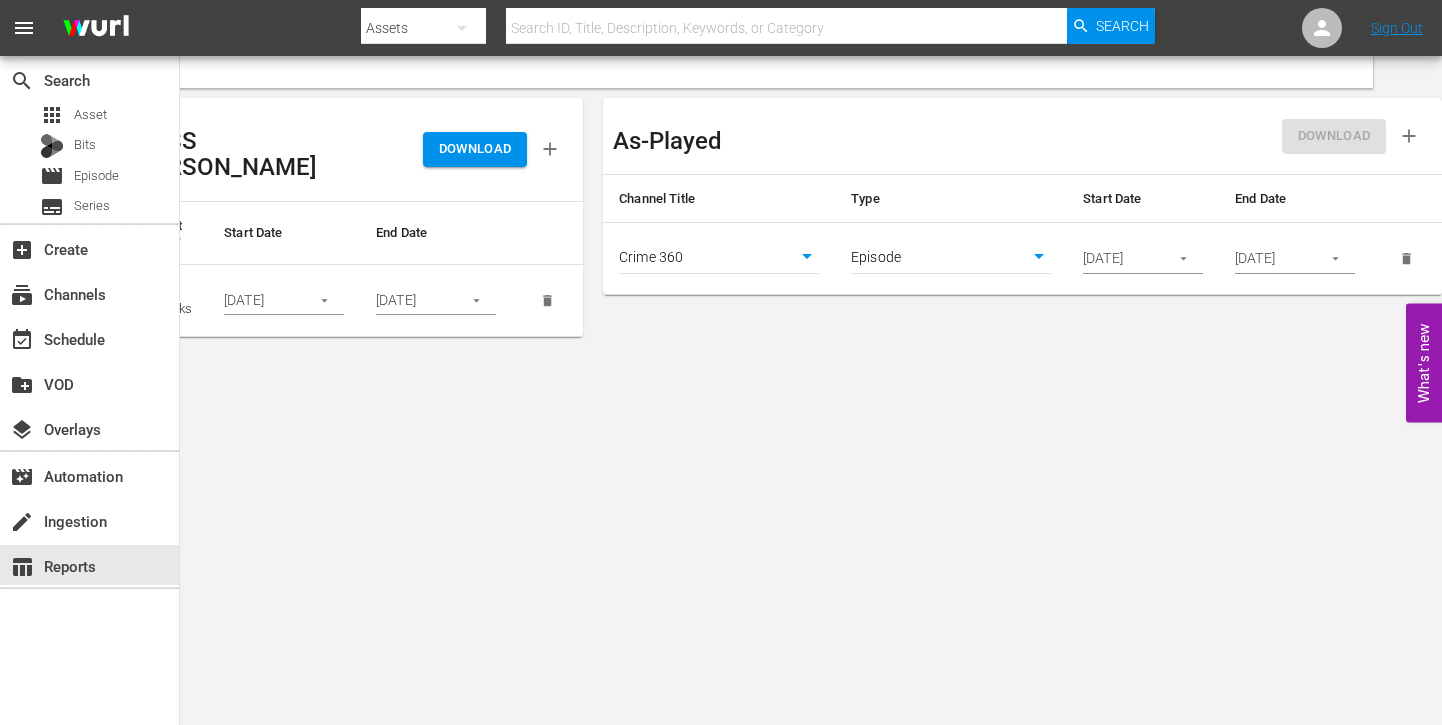 click on "DOWNLOAD" at bounding box center [1228, 136] 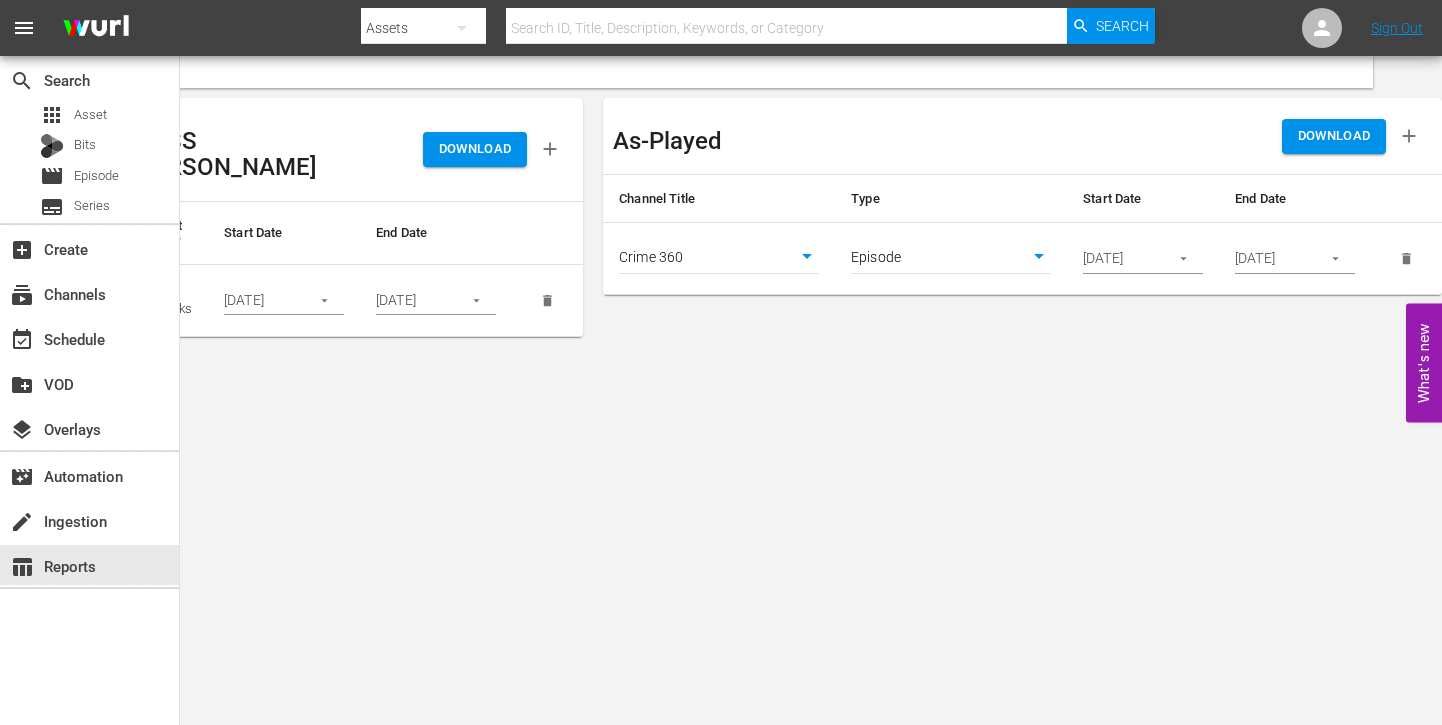 click on "DOWNLOAD" at bounding box center (1334, 136) 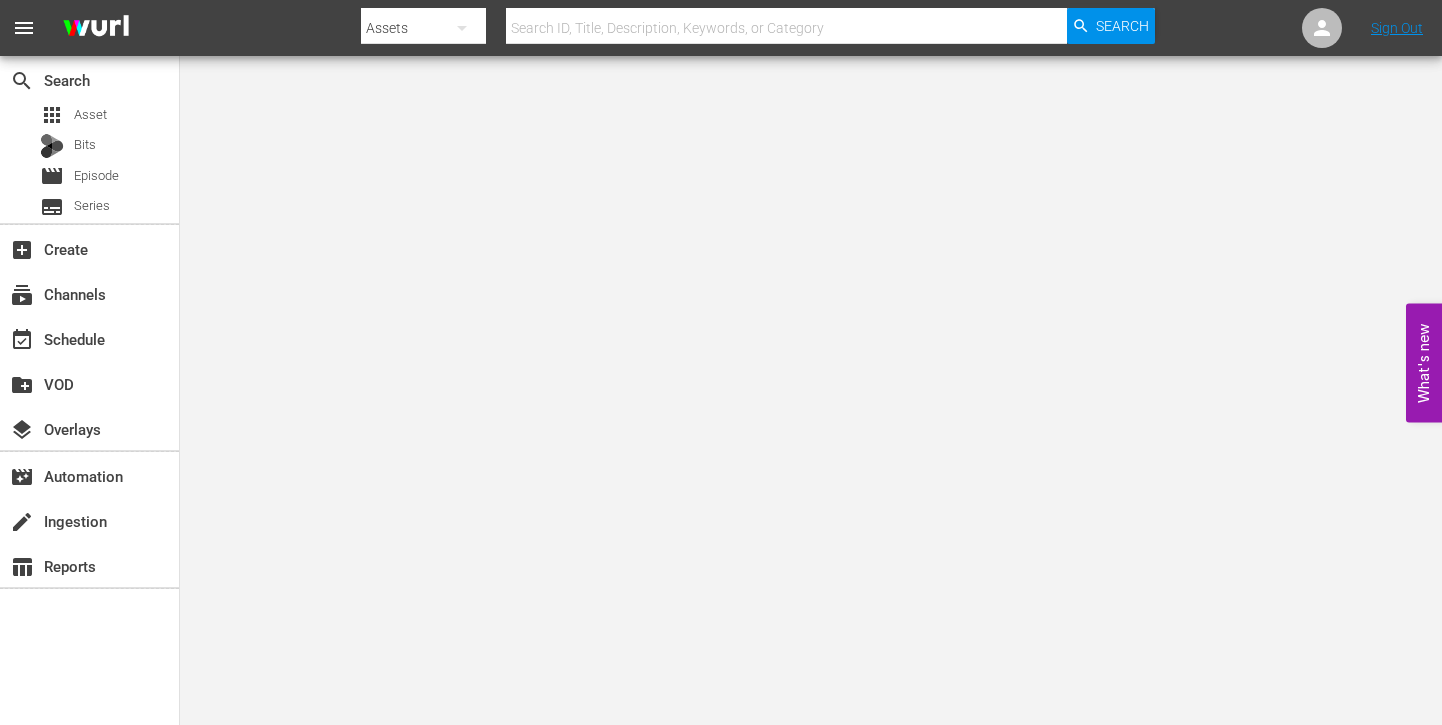 scroll, scrollTop: 0, scrollLeft: 0, axis: both 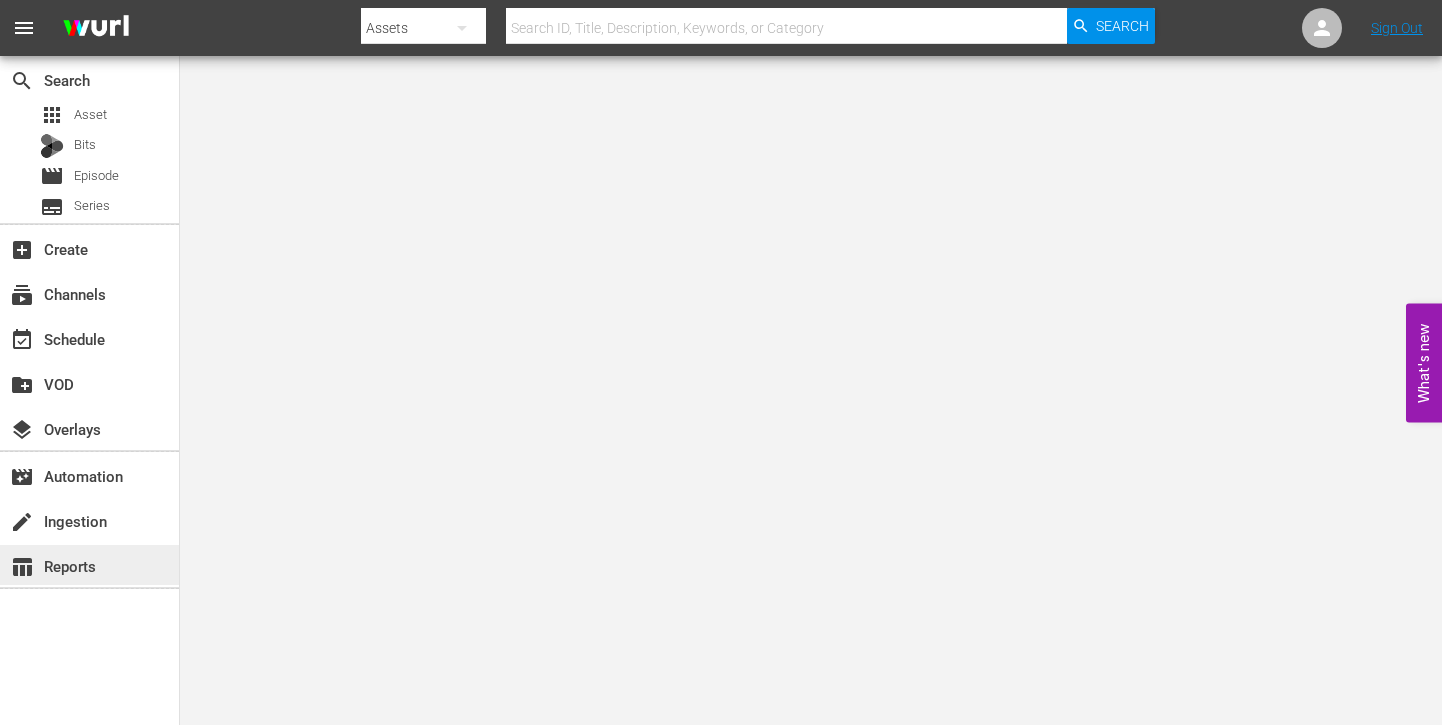 click on "table_chart   Reports" at bounding box center [89, 565] 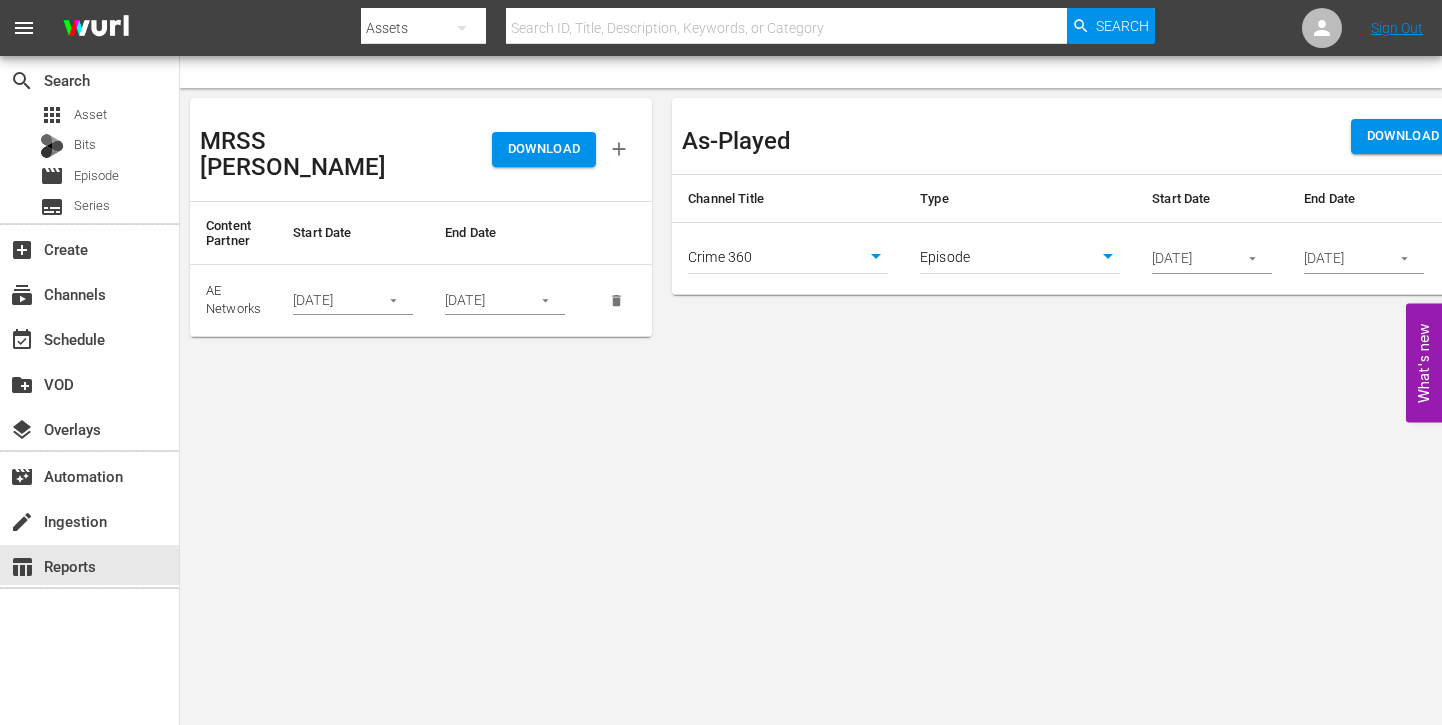 click on "menu Search By Assets Search ID, Title, Description, Keywords, or Category Search Sign Out search   Search apps Asset Bits movie Episode subtitles Series add_box   Create subscriptions   Channels event_available   Schedule create_new_folder   VOD layers   Overlays movie_filter   Automation create   Ingestion table_chart   Reports MRSS Ingest DOWNLOAD Content Partner Start Date End Date AE Networks [DATE] [DATE] As-Played DOWNLOAD Channel Title Type Start Date End Date Crime 360 393 Episode episode [DATE] [DATE]
What's new 0" at bounding box center (721, 362) 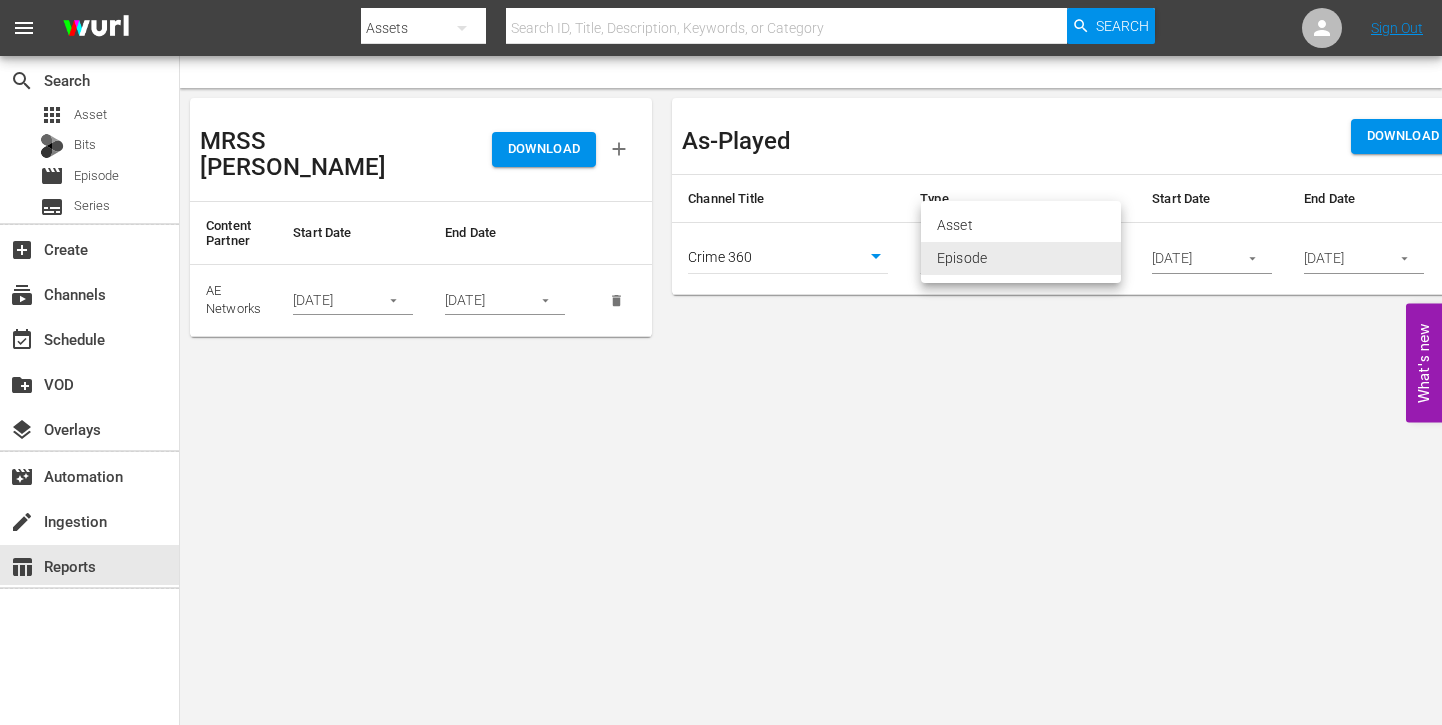 click on "Asset Episode" at bounding box center (1021, 242) 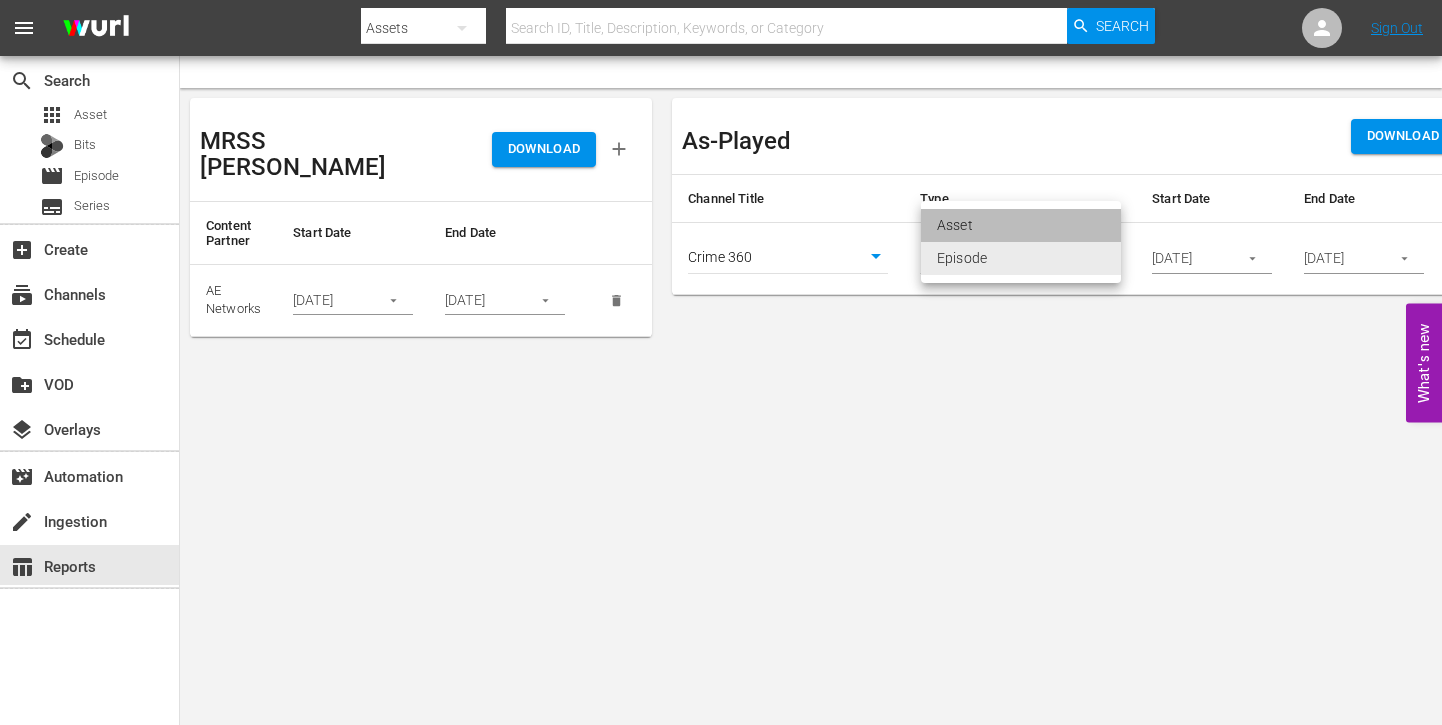 click on "Asset" at bounding box center [1021, 225] 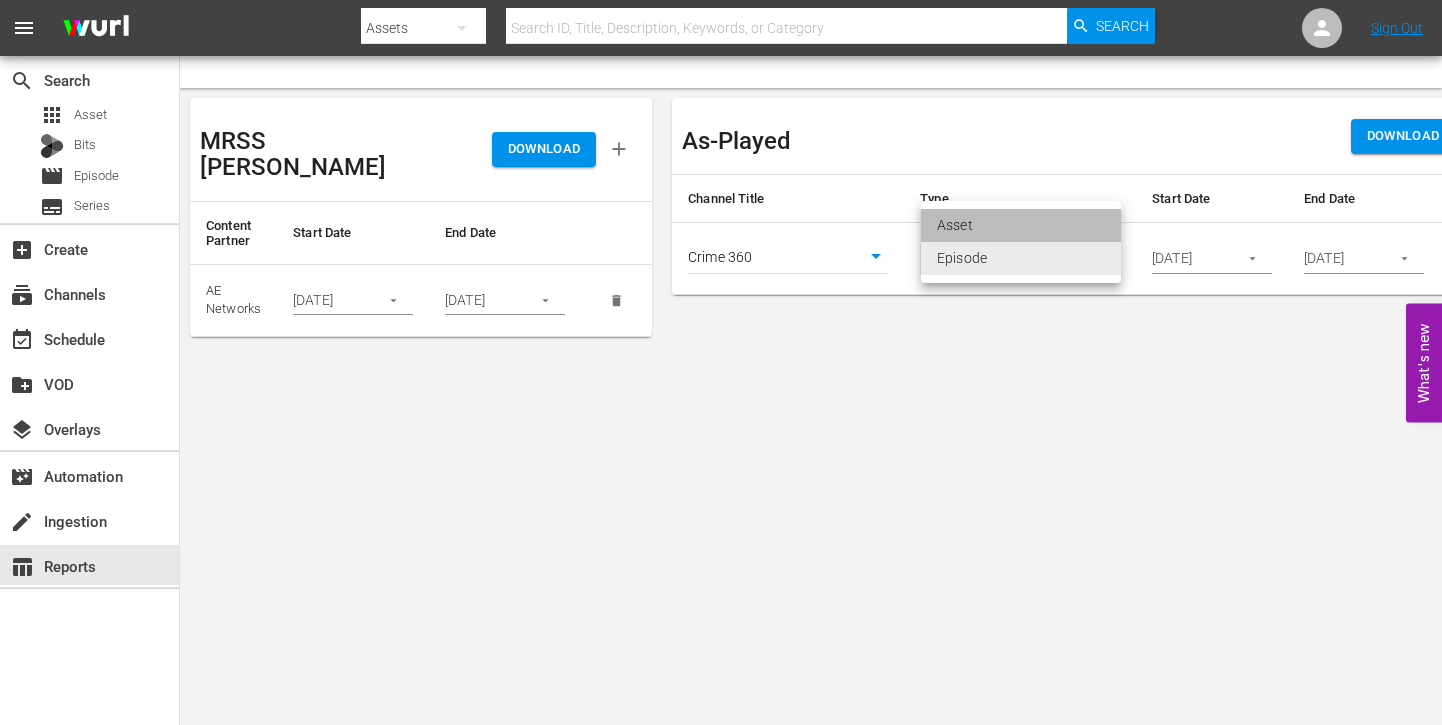 type on "asset" 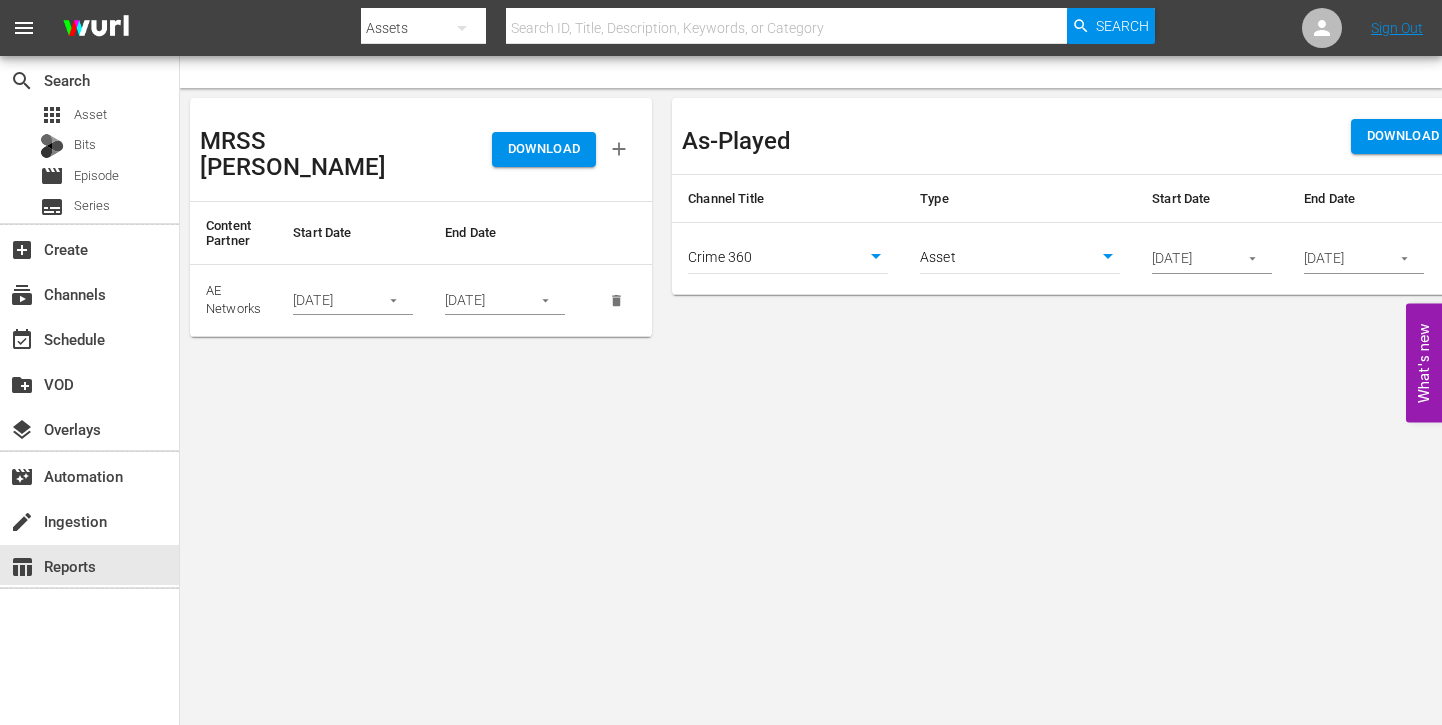 click on "DOWNLOAD" at bounding box center [1403, 136] 